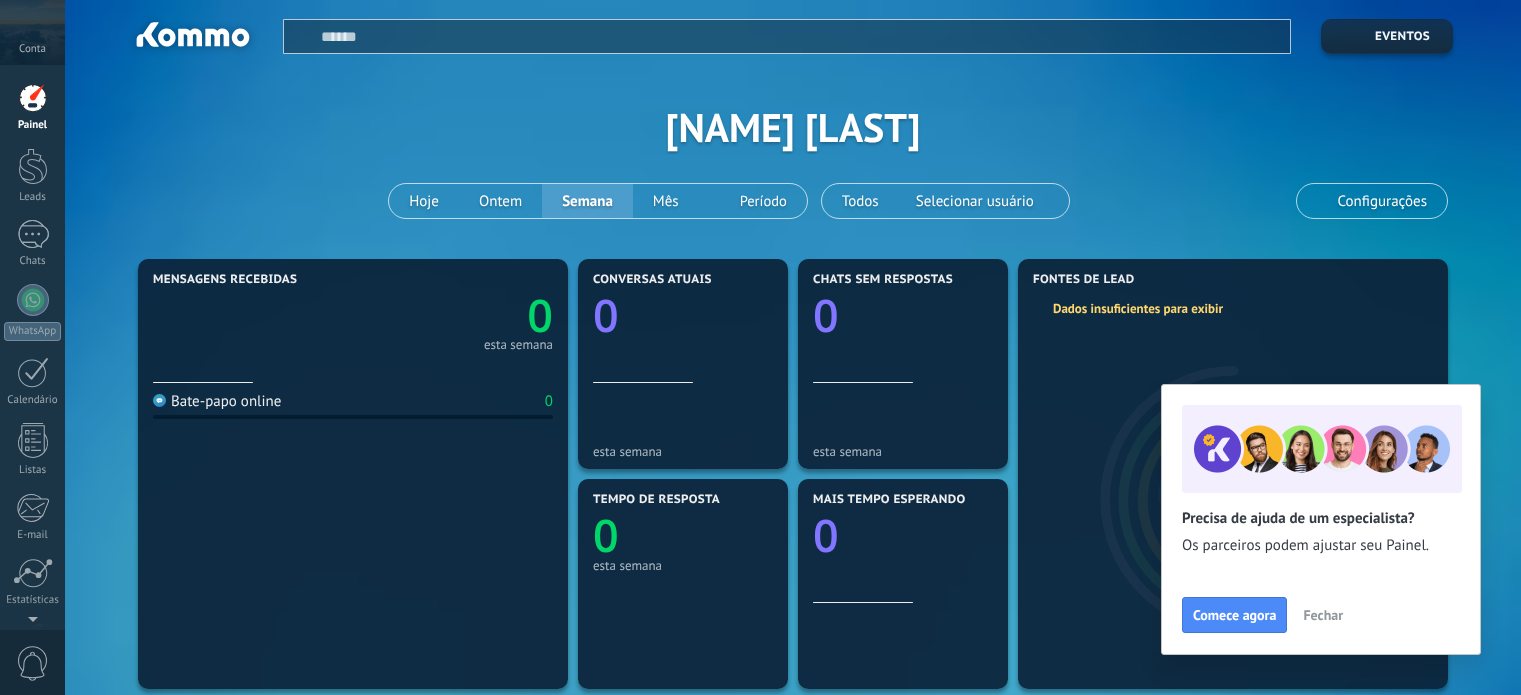 scroll, scrollTop: 0, scrollLeft: 0, axis: both 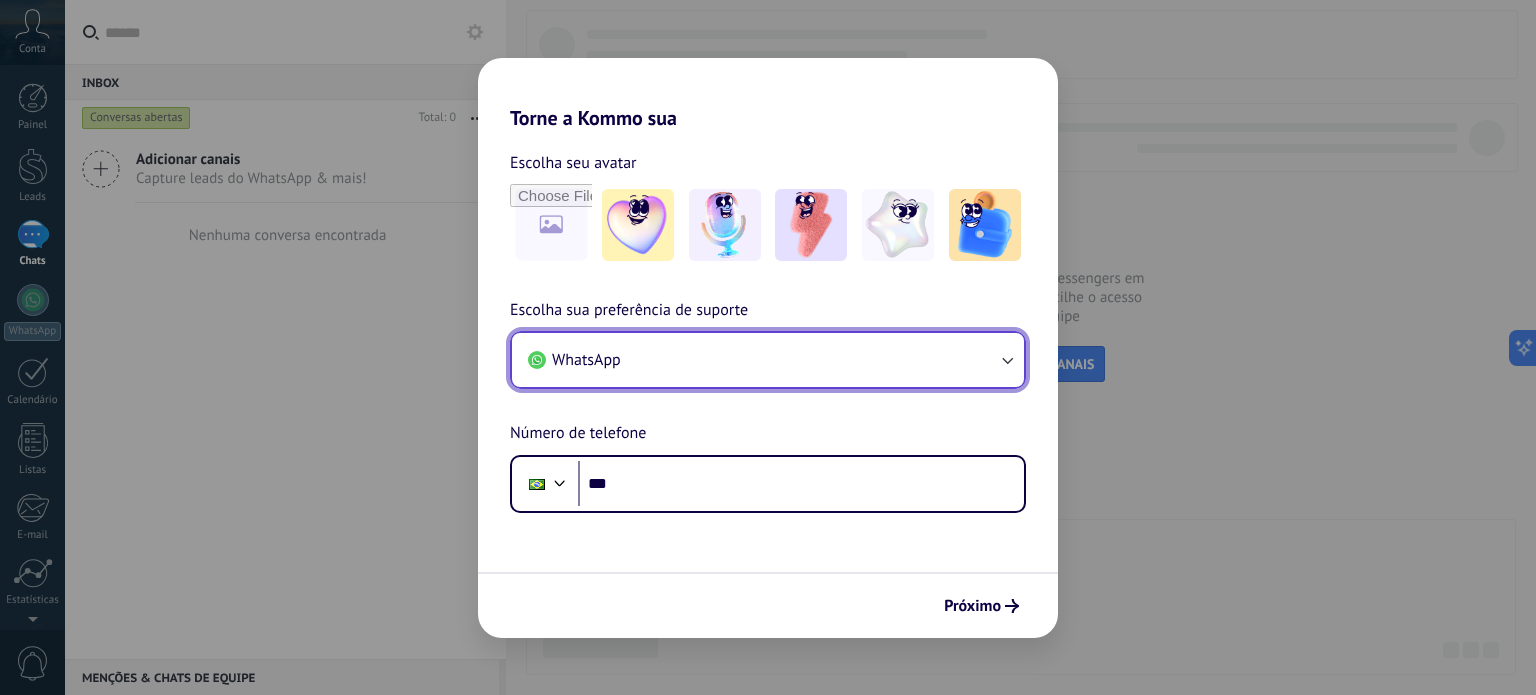 click on "WhatsApp" at bounding box center (768, 360) 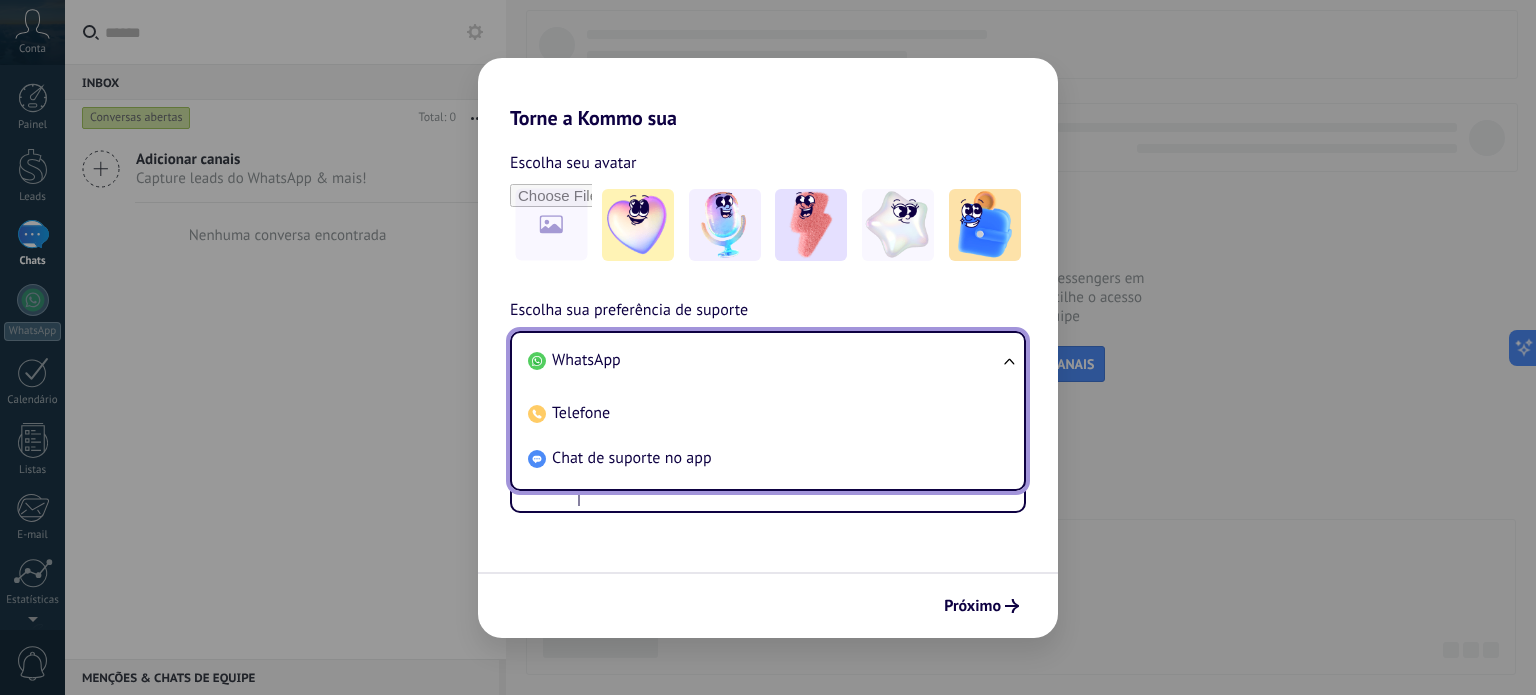 click on "WhatsApp" at bounding box center (764, 360) 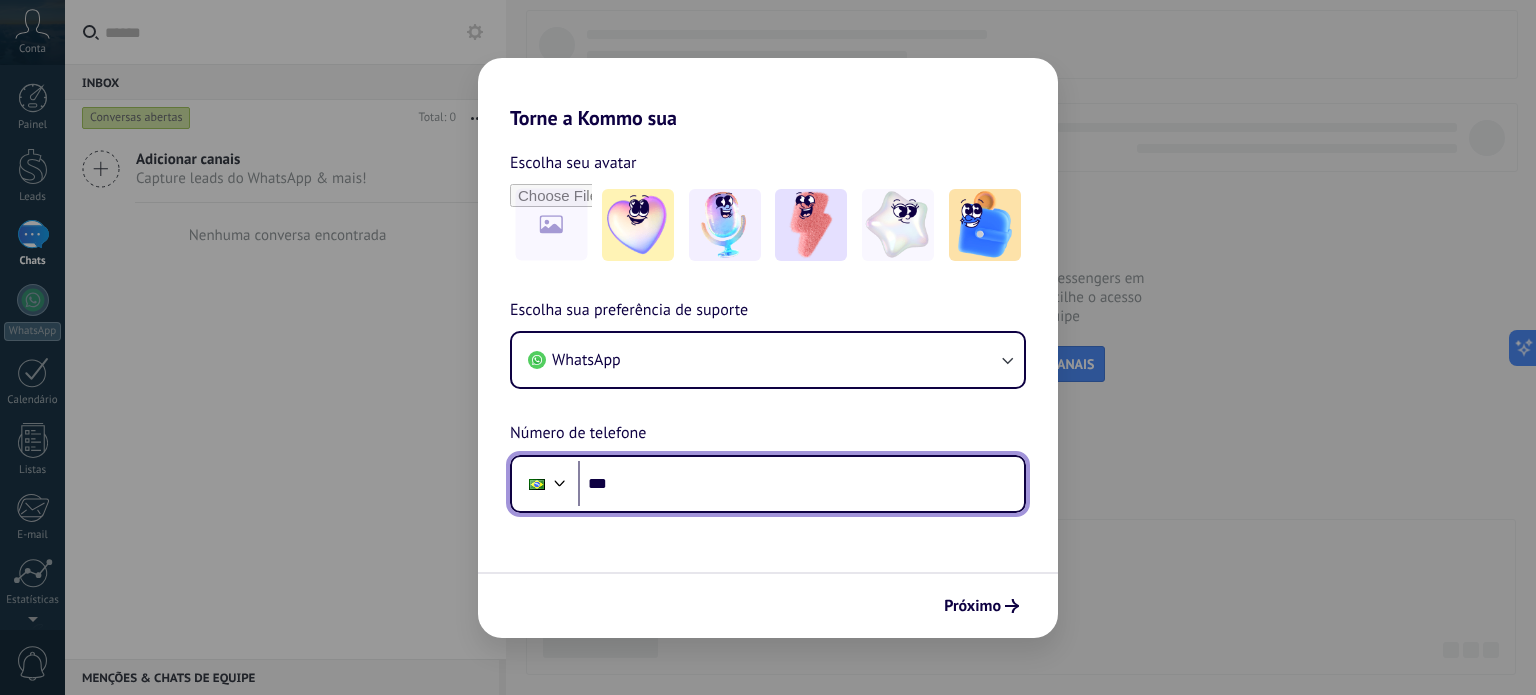 click on "***" at bounding box center (801, 484) 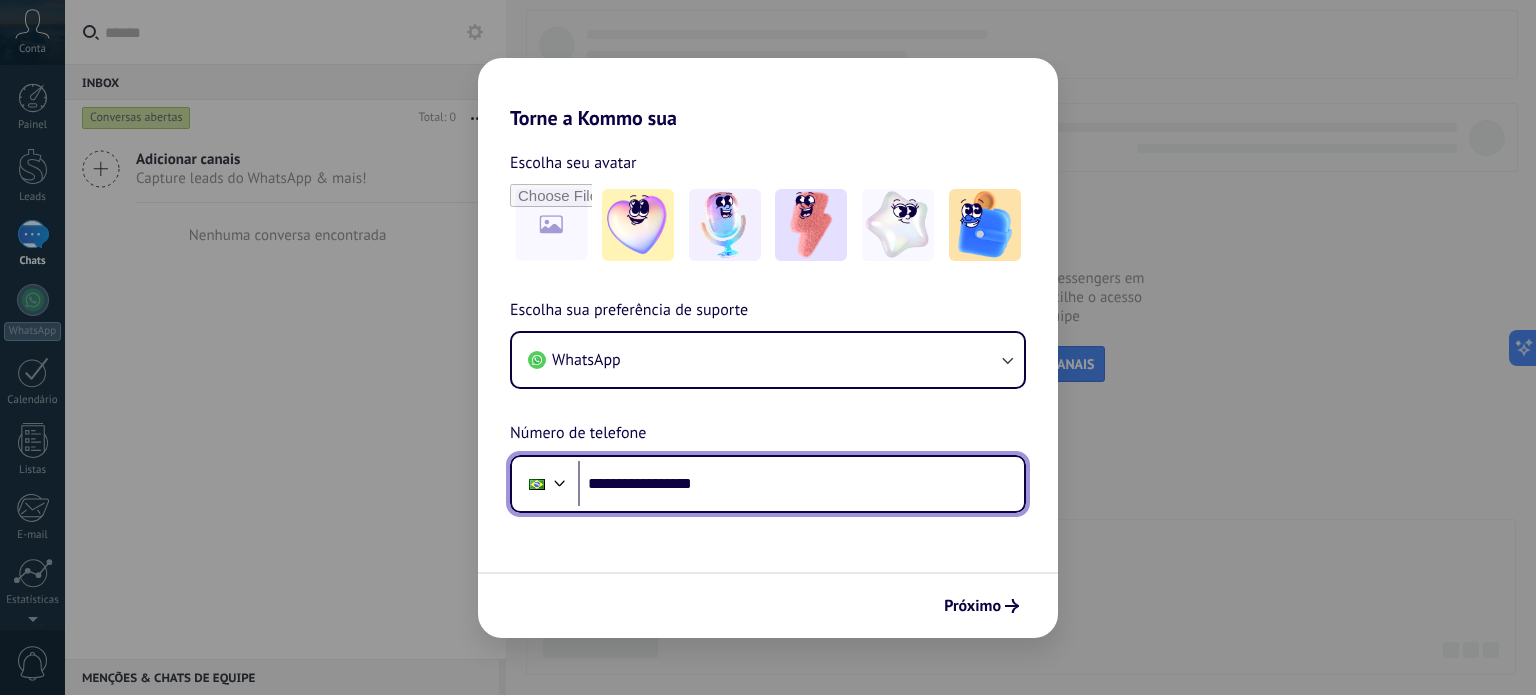 type on "**********" 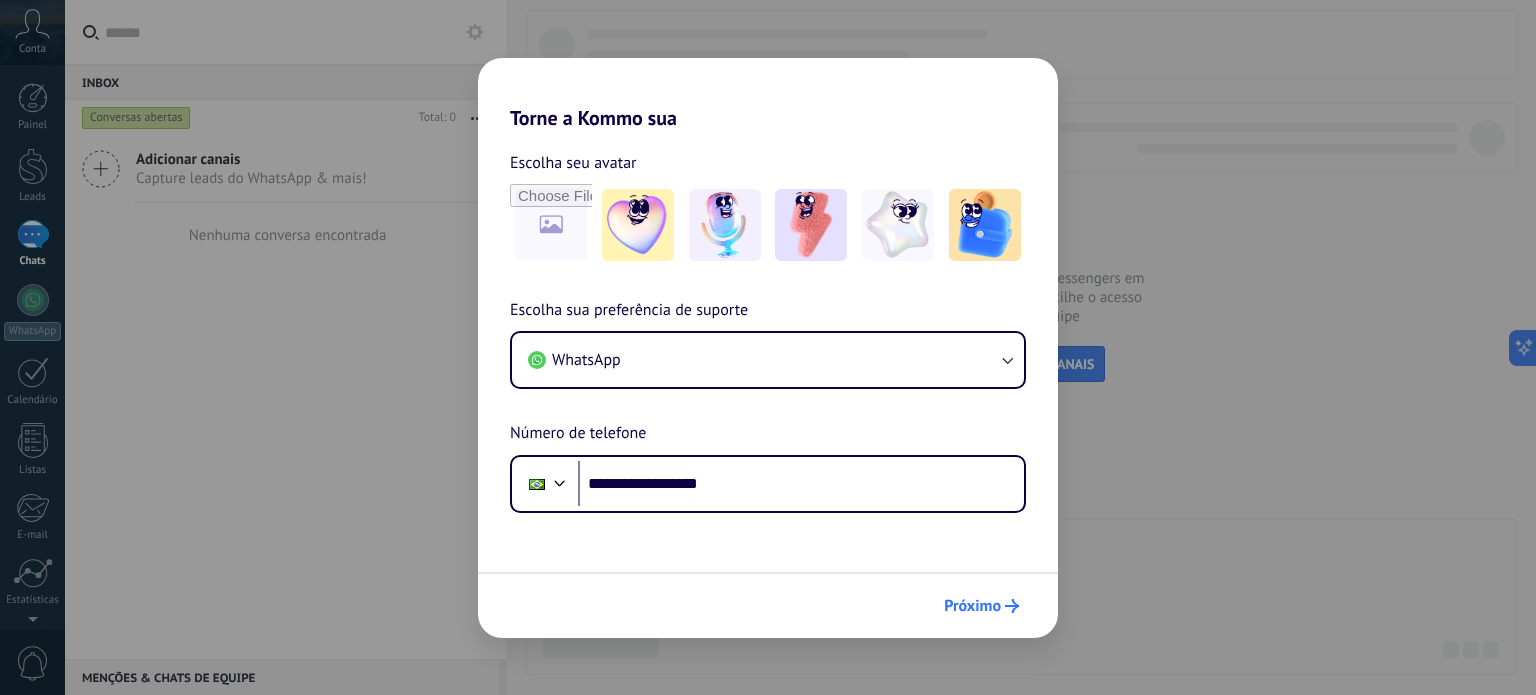 click on "Próximo" at bounding box center [972, 606] 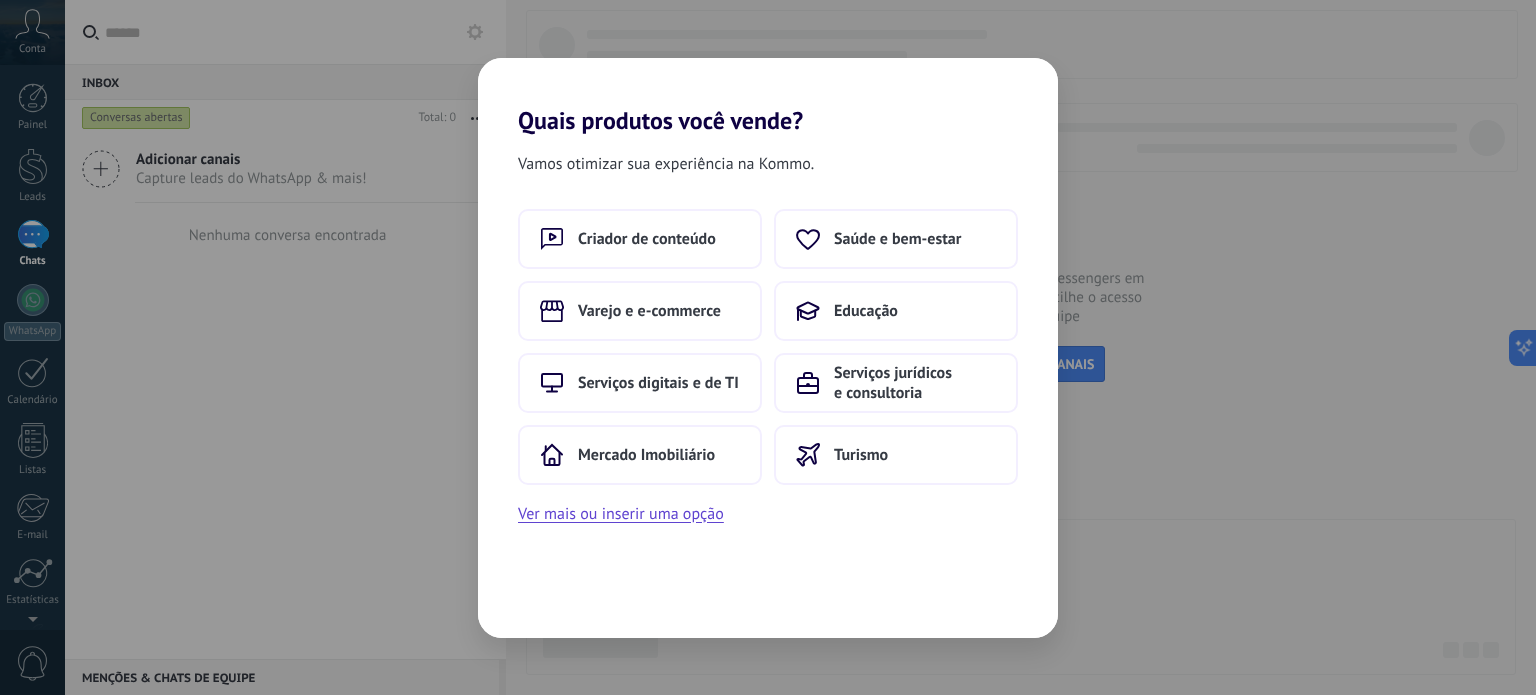 scroll, scrollTop: 0, scrollLeft: 0, axis: both 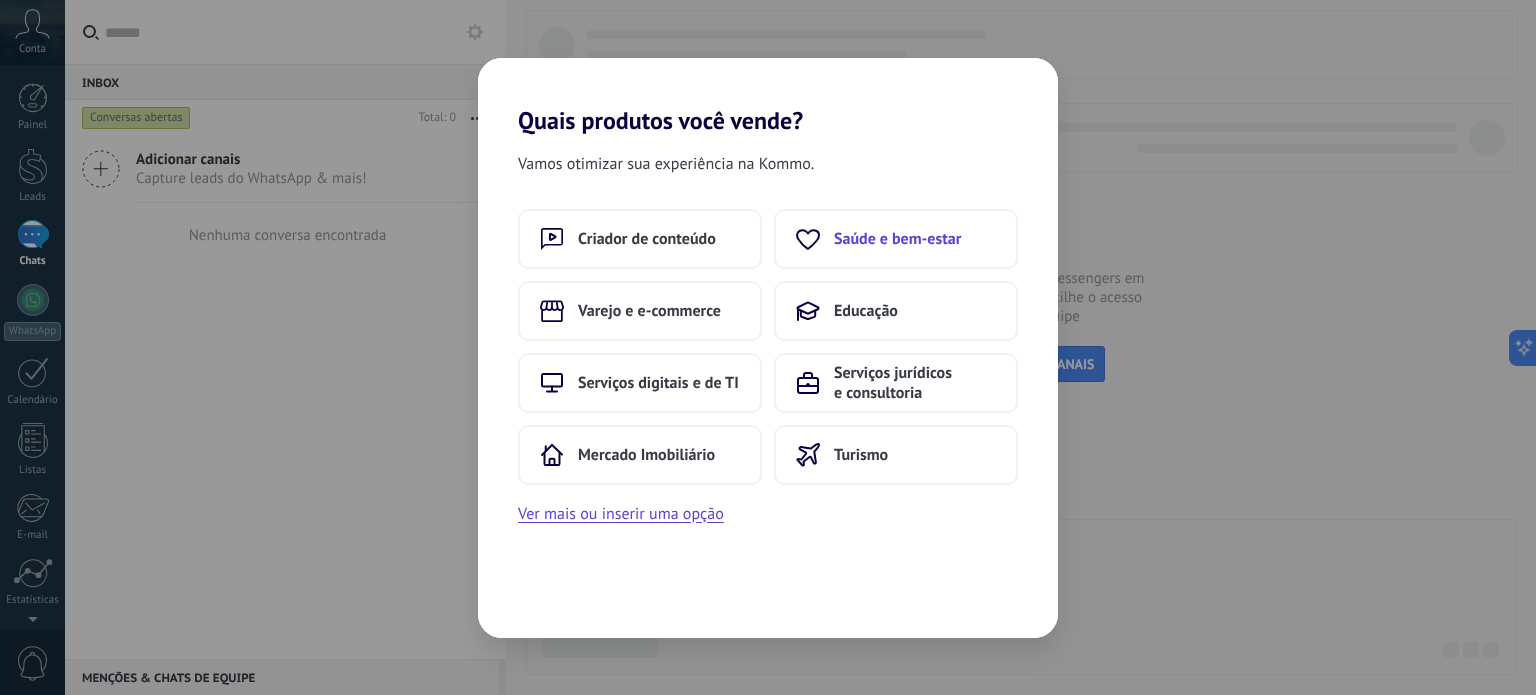 click on "Saúde e bem-estar" at bounding box center (897, 239) 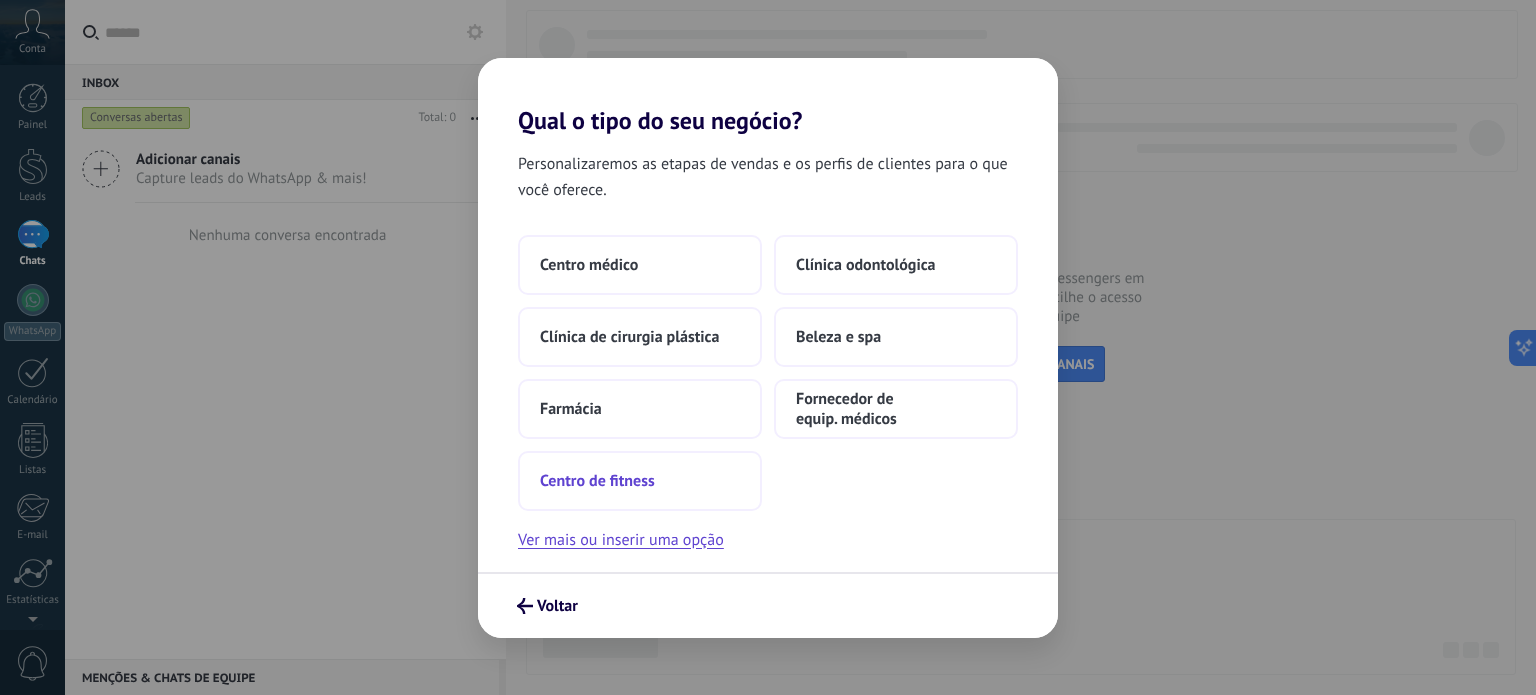 click on "Centro de fitness" at bounding box center [640, 481] 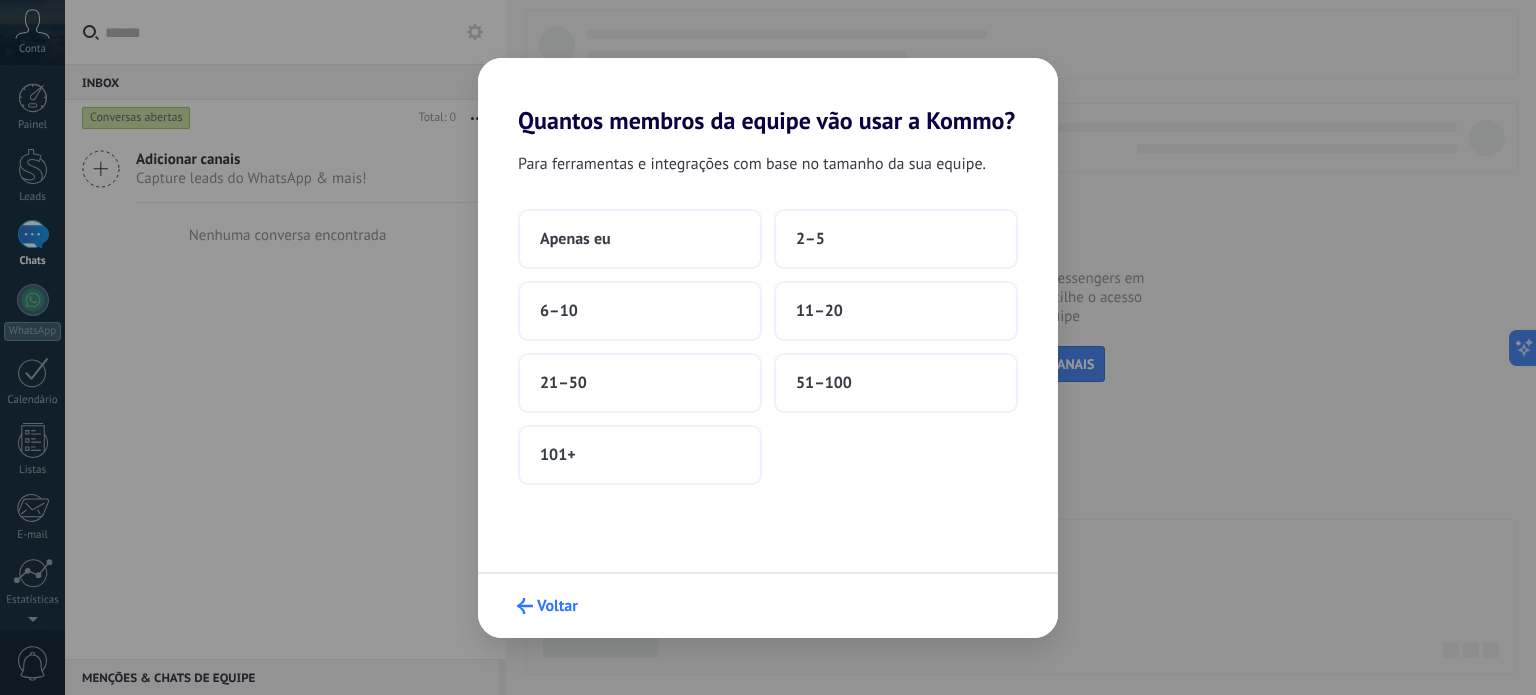 click on "Voltar" at bounding box center [557, 606] 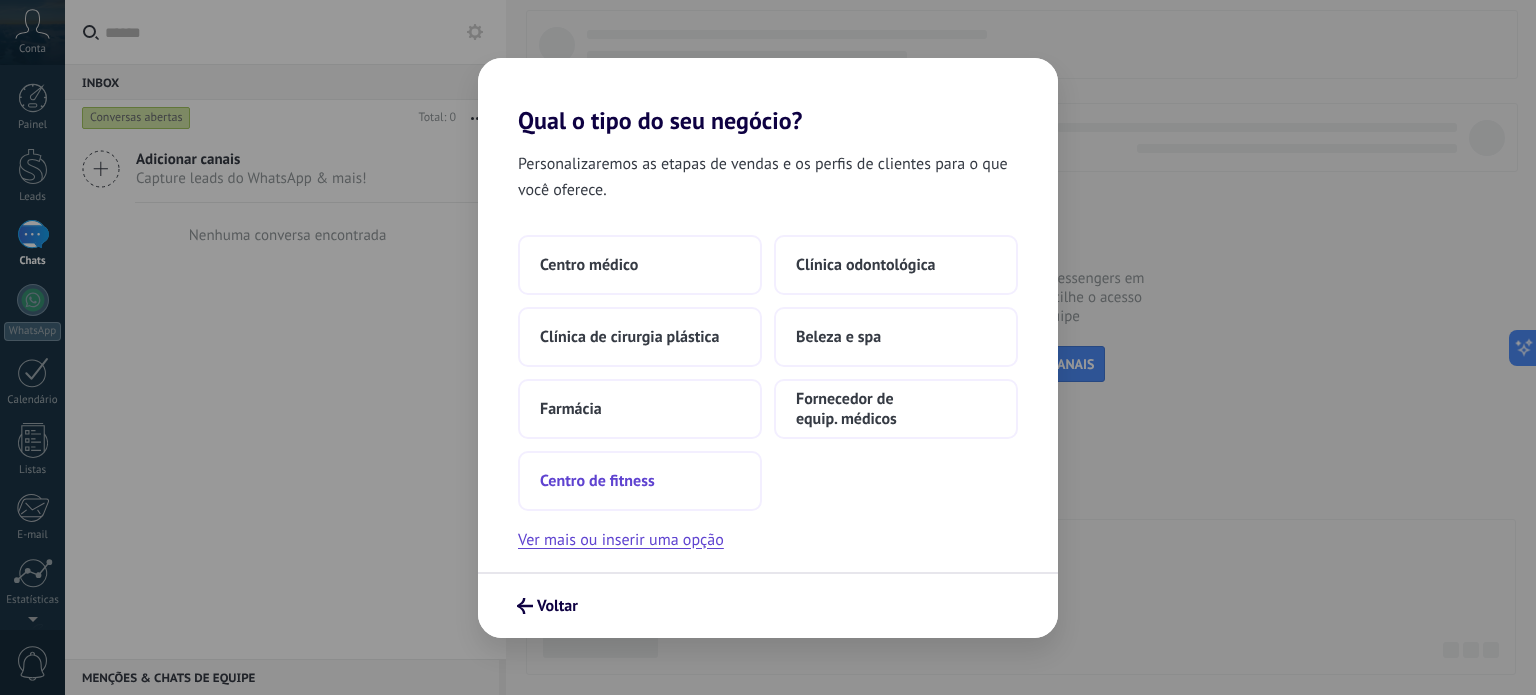 click on "Centro de fitness" at bounding box center [597, 481] 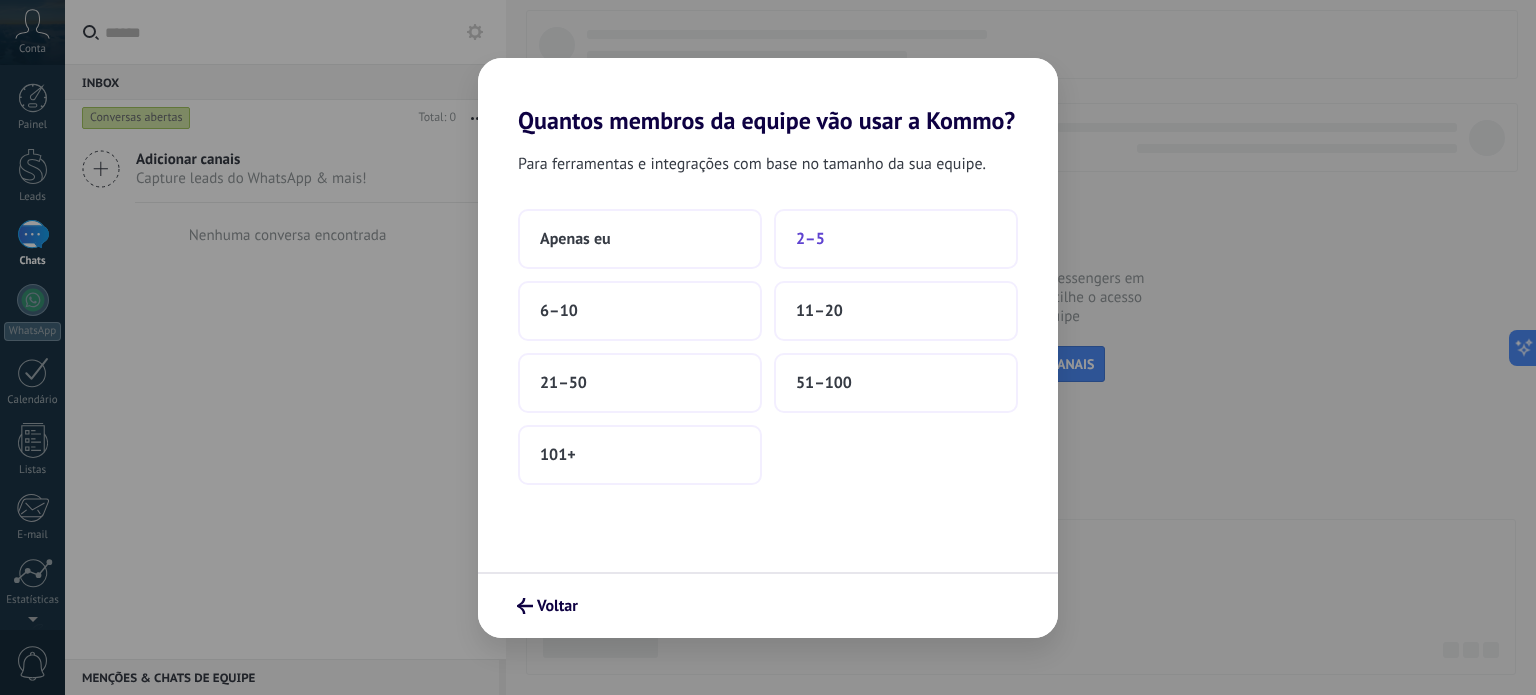 click on "2–5" at bounding box center [896, 239] 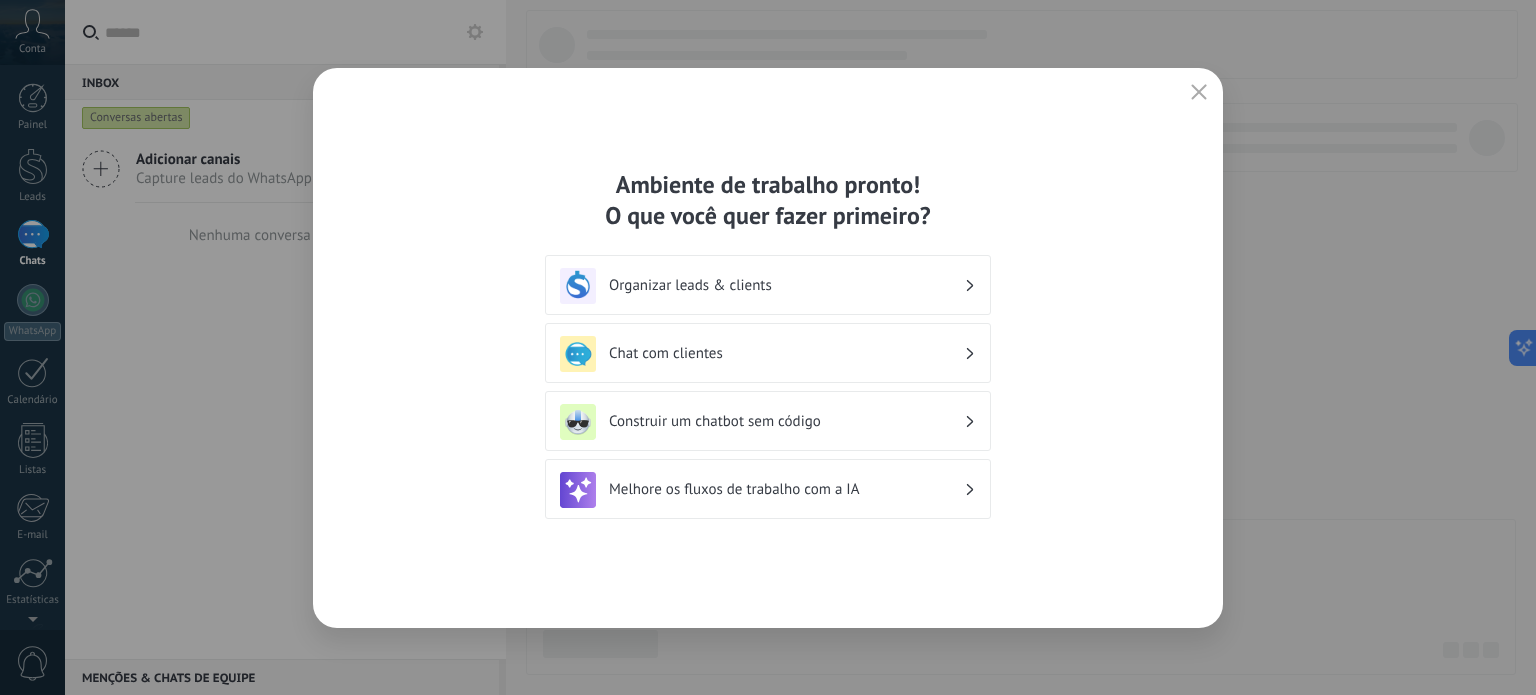 click on "Organizar leads & clients" at bounding box center [786, 285] 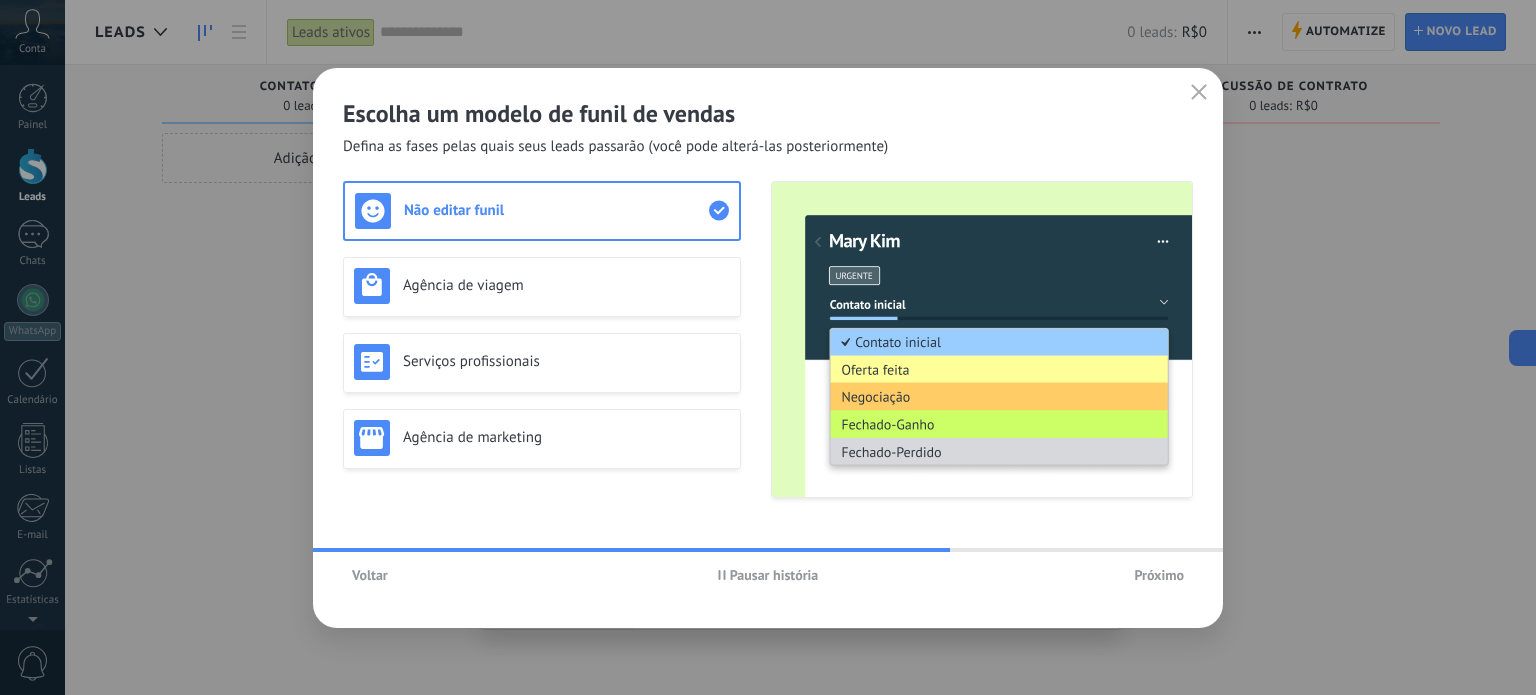 click on "Próximo" at bounding box center (1159, 575) 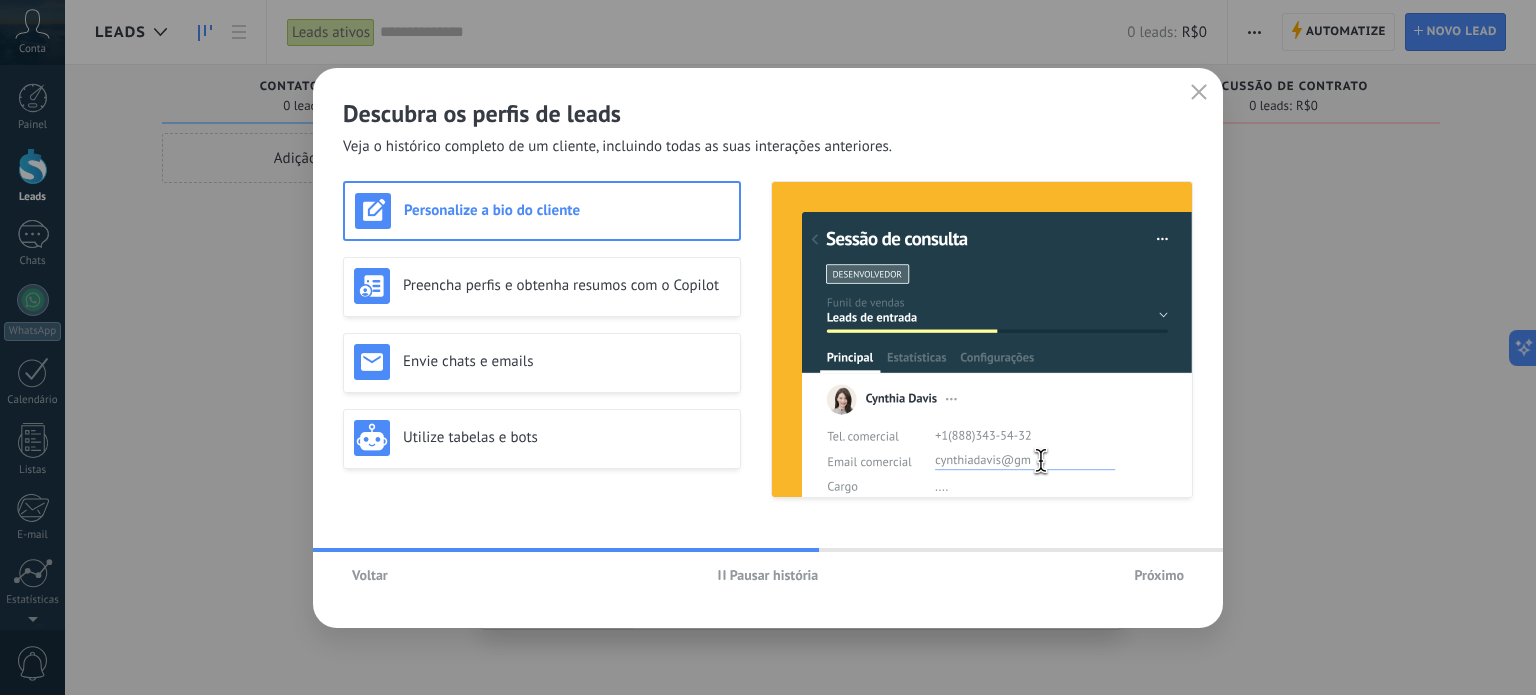 click on "Próximo" at bounding box center [1159, 575] 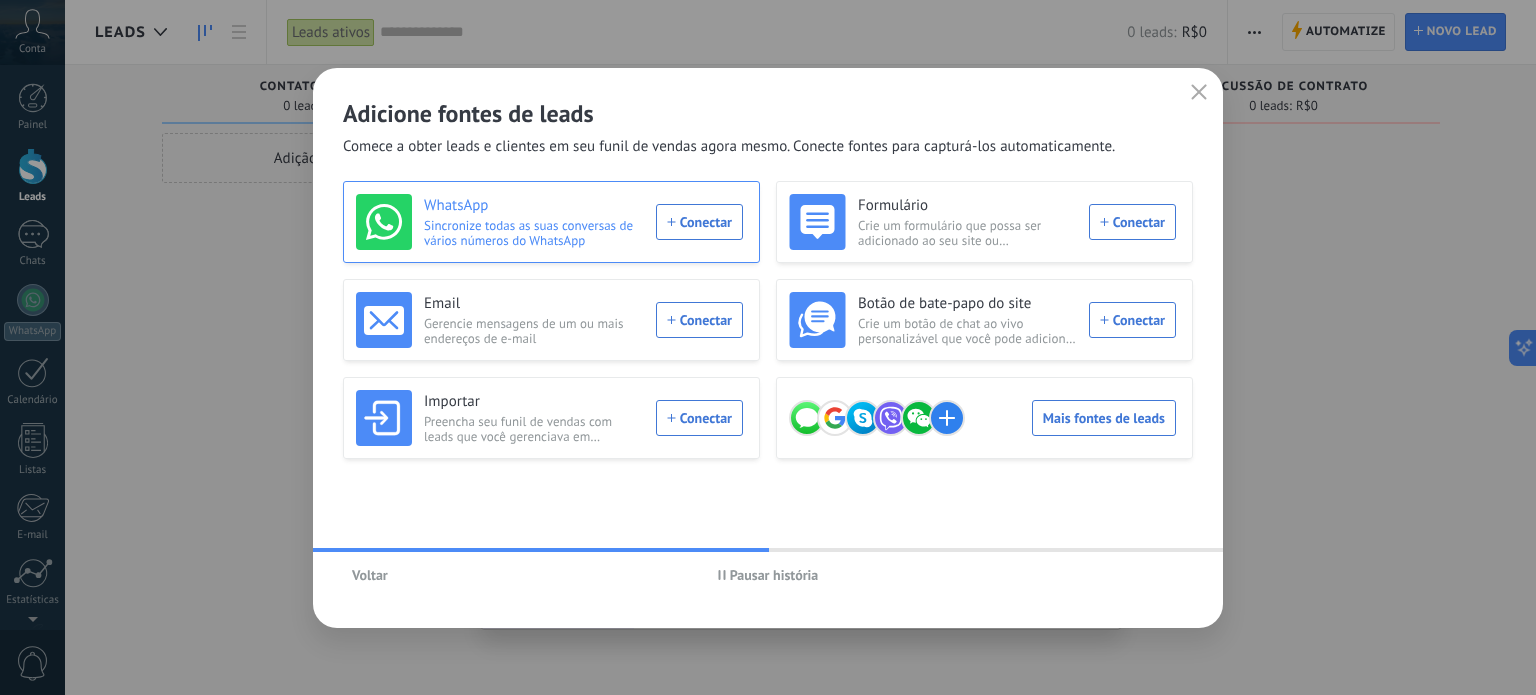 click on "WhatsApp Sincronize todas as suas conversas de vários números do WhatsApp Conectar" at bounding box center [549, 222] 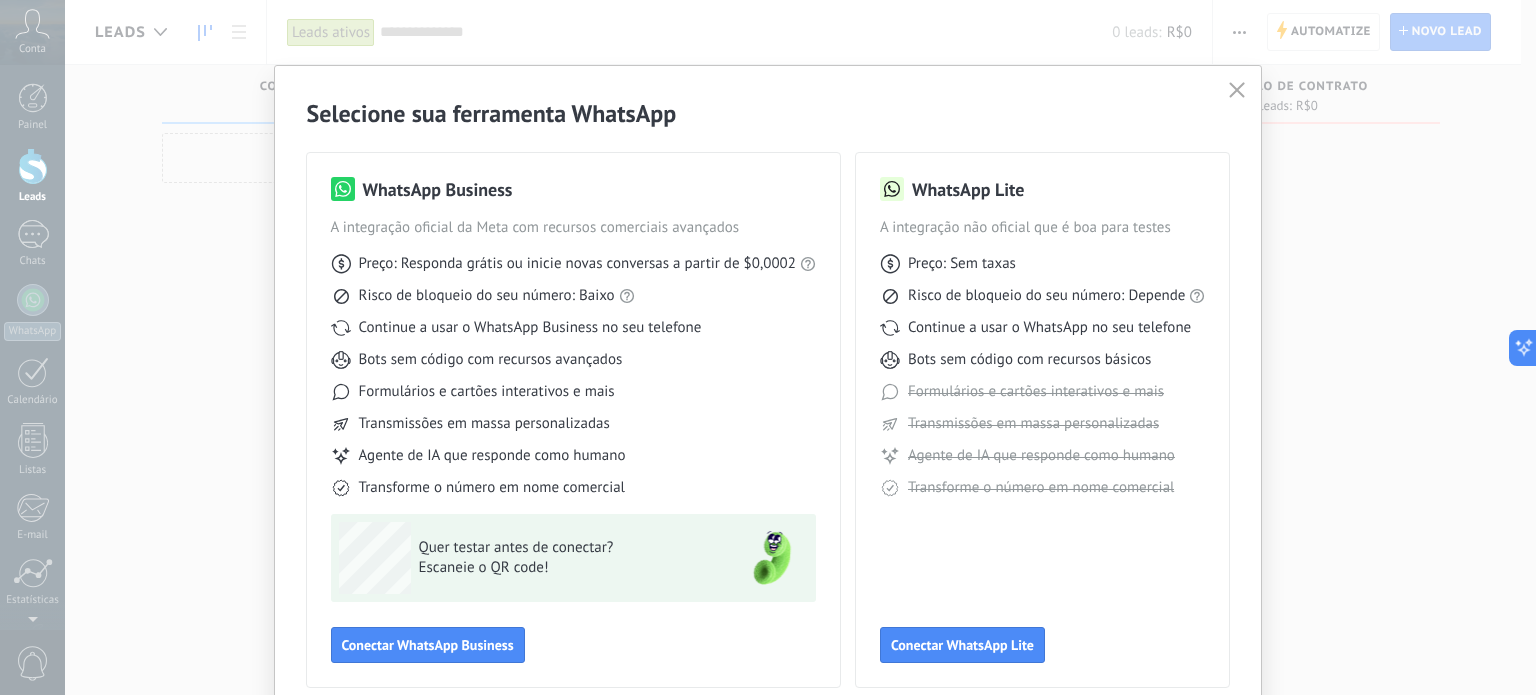 scroll, scrollTop: 89, scrollLeft: 0, axis: vertical 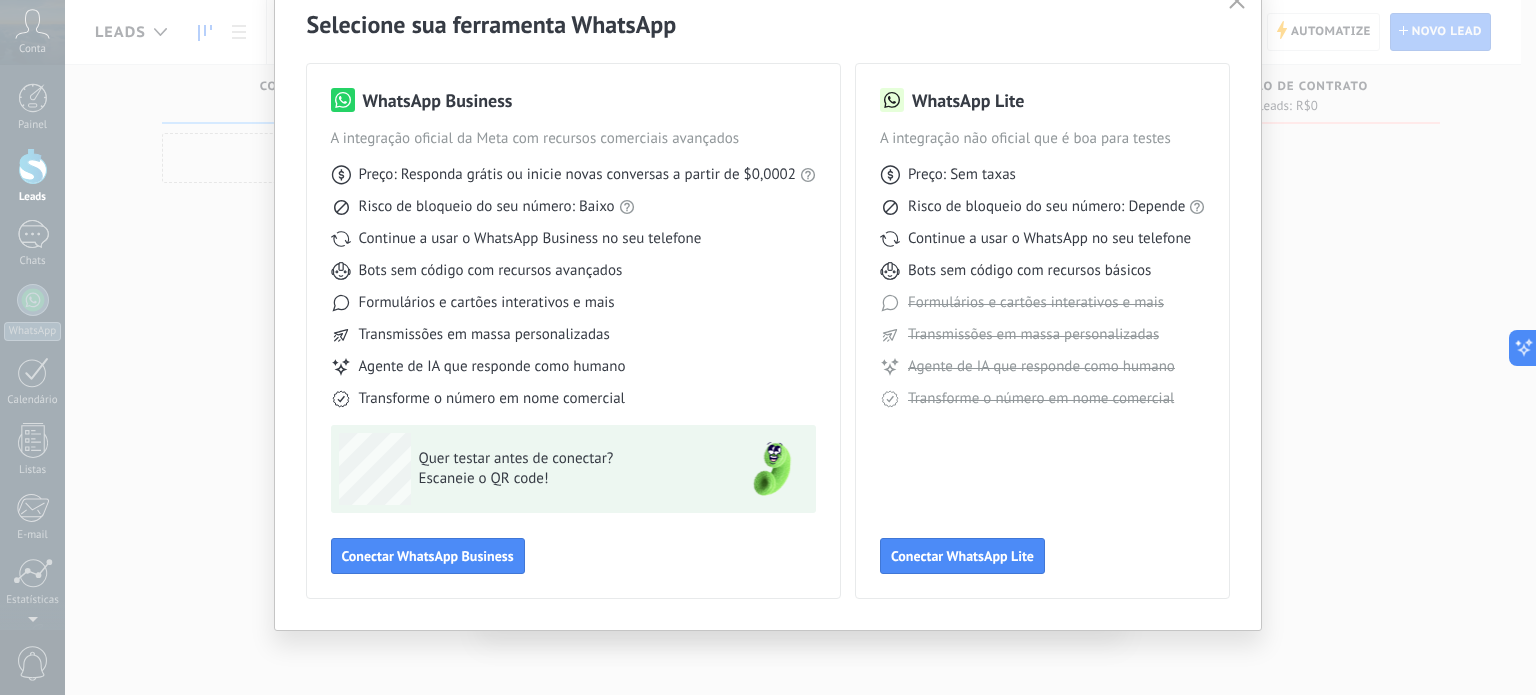 click on "Continue a usar o WhatsApp Business no seu telefone" at bounding box center [530, 239] 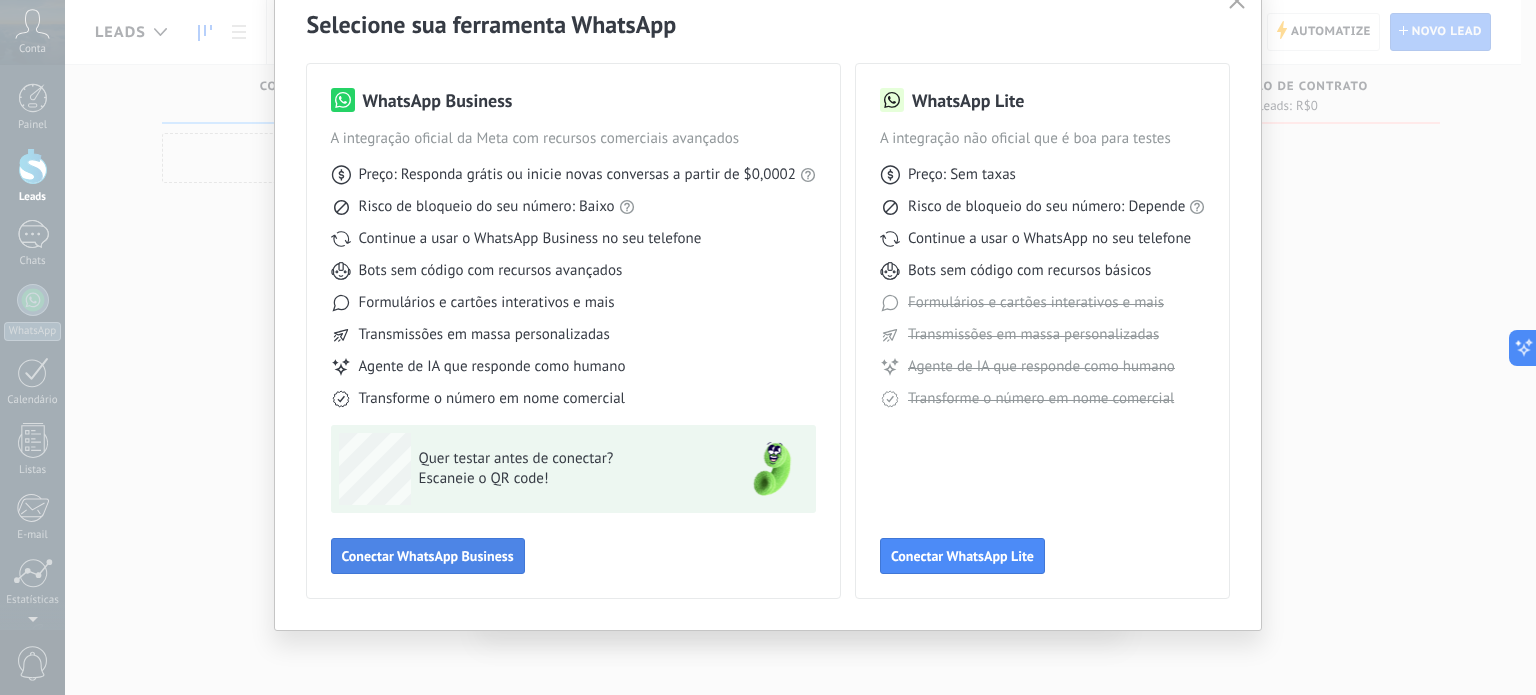 click on "Conectar WhatsApp Business" at bounding box center [428, 556] 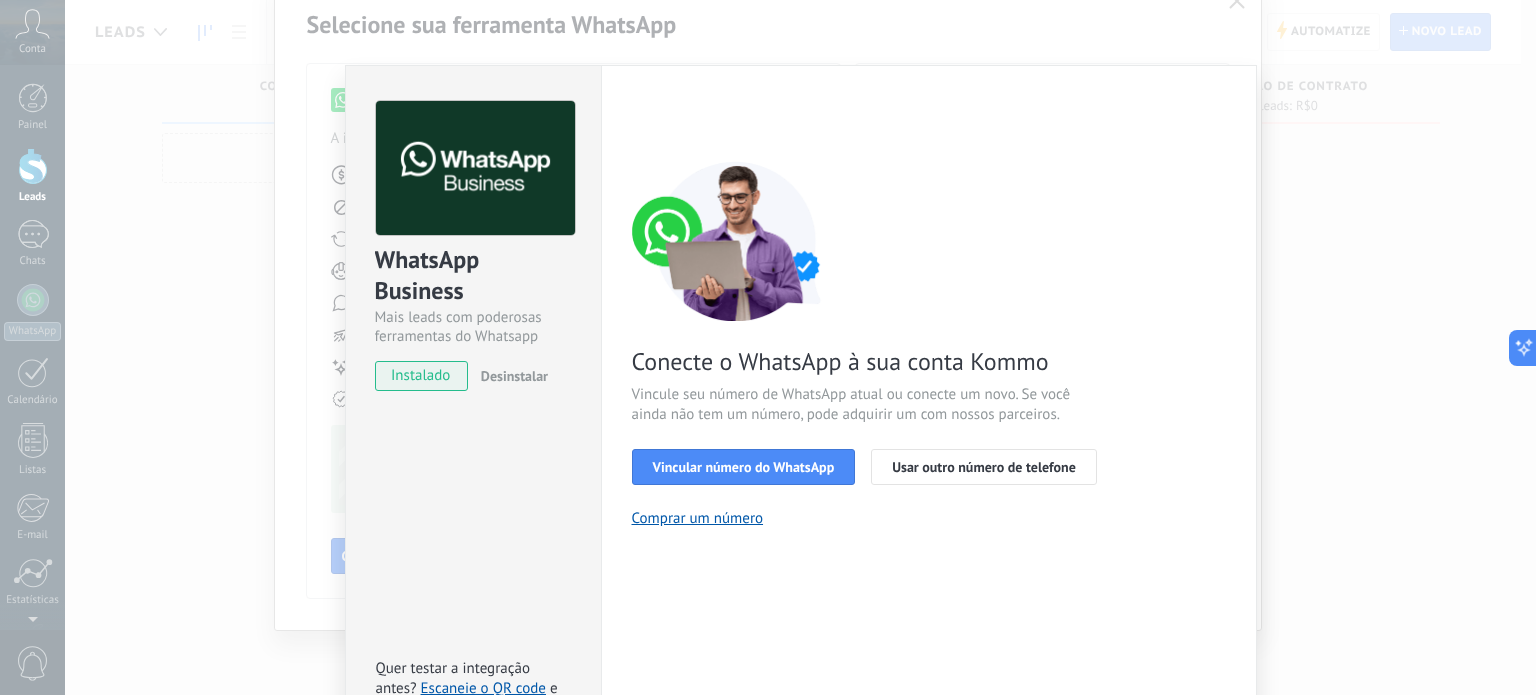 click on "Conecte o WhatsApp à sua conta Kommo Vincule seu número de WhatsApp atual ou conecte um novo. Se você ainda não tem um número, pode adquirir um com nossos parceiros. Vincular número do WhatsApp Usar outro número de telefone Comprar um número" at bounding box center [929, 344] 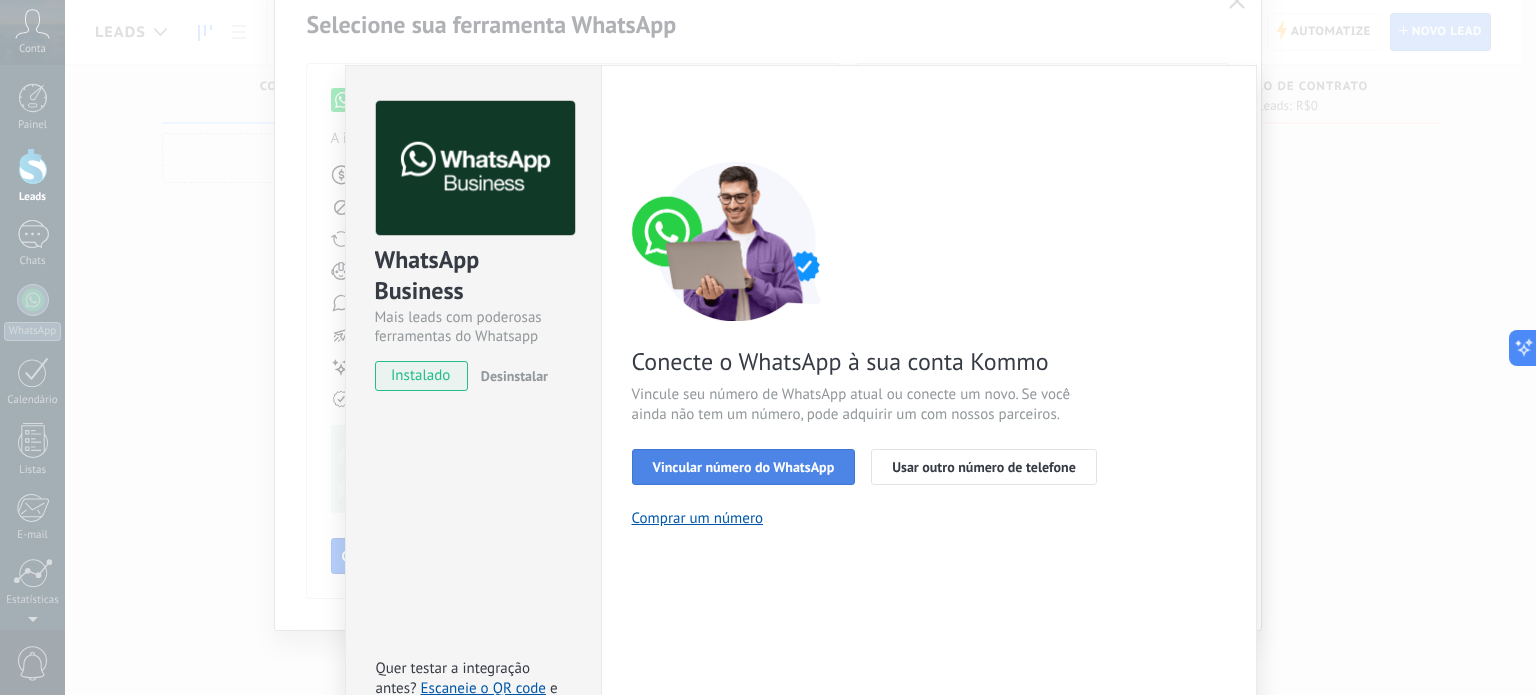 click on "Vincular número do WhatsApp" at bounding box center [744, 467] 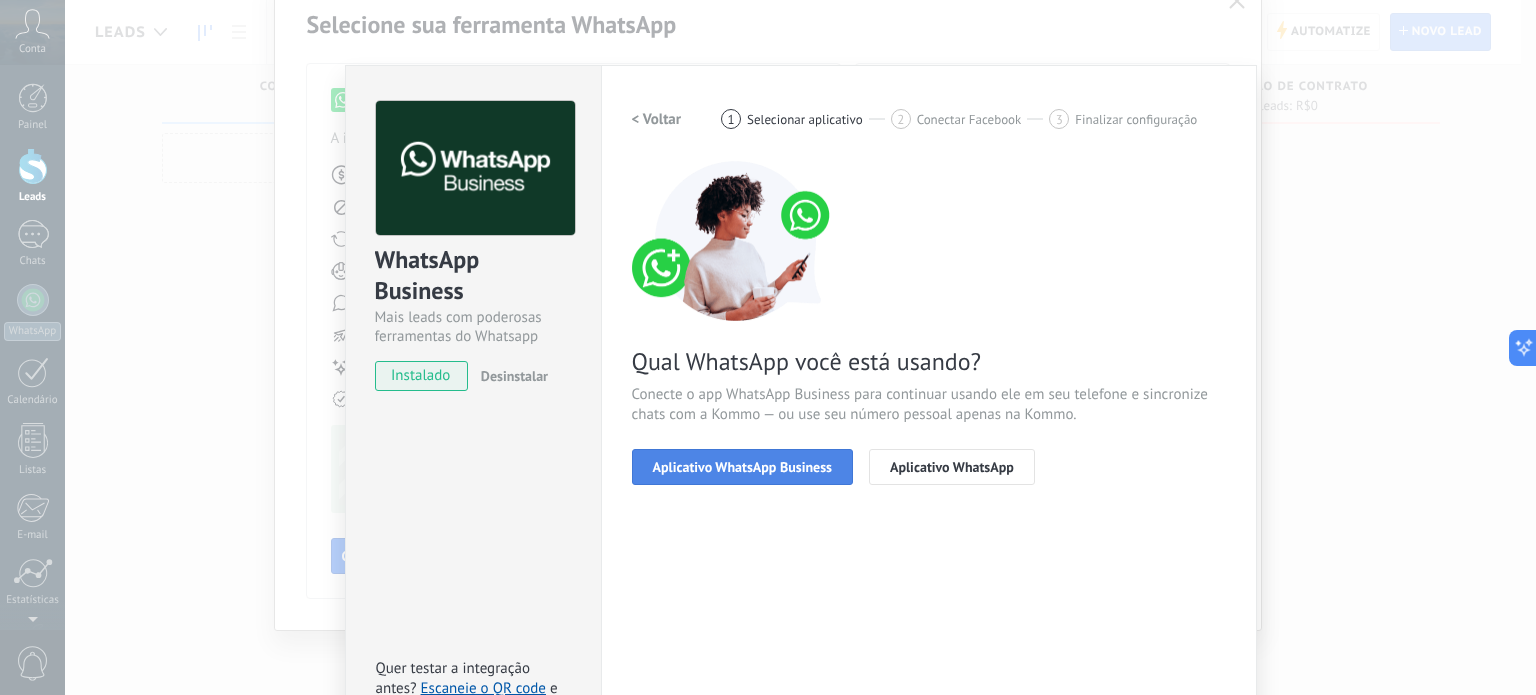 click on "Aplicativo WhatsApp Business" at bounding box center [742, 467] 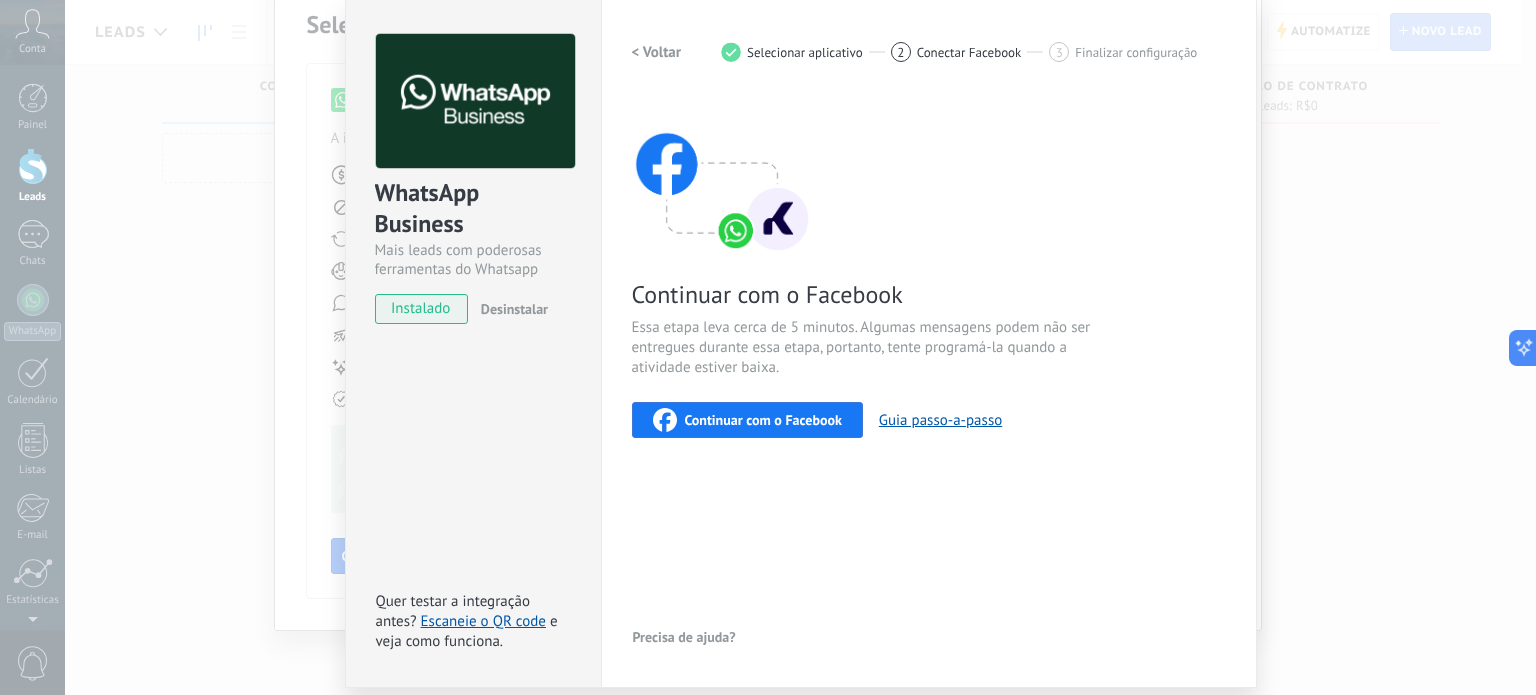 scroll, scrollTop: 134, scrollLeft: 0, axis: vertical 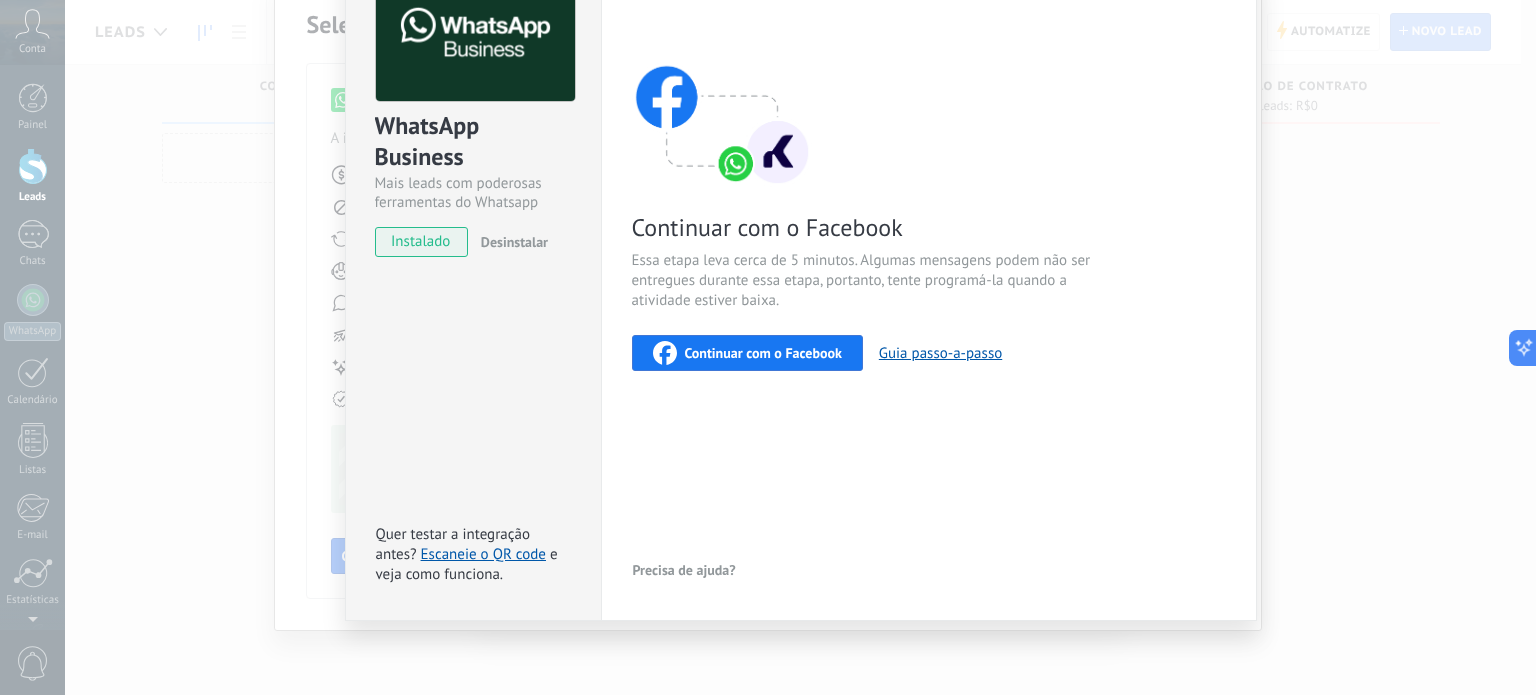 click on "Continuar com o Facebook" at bounding box center [747, 353] 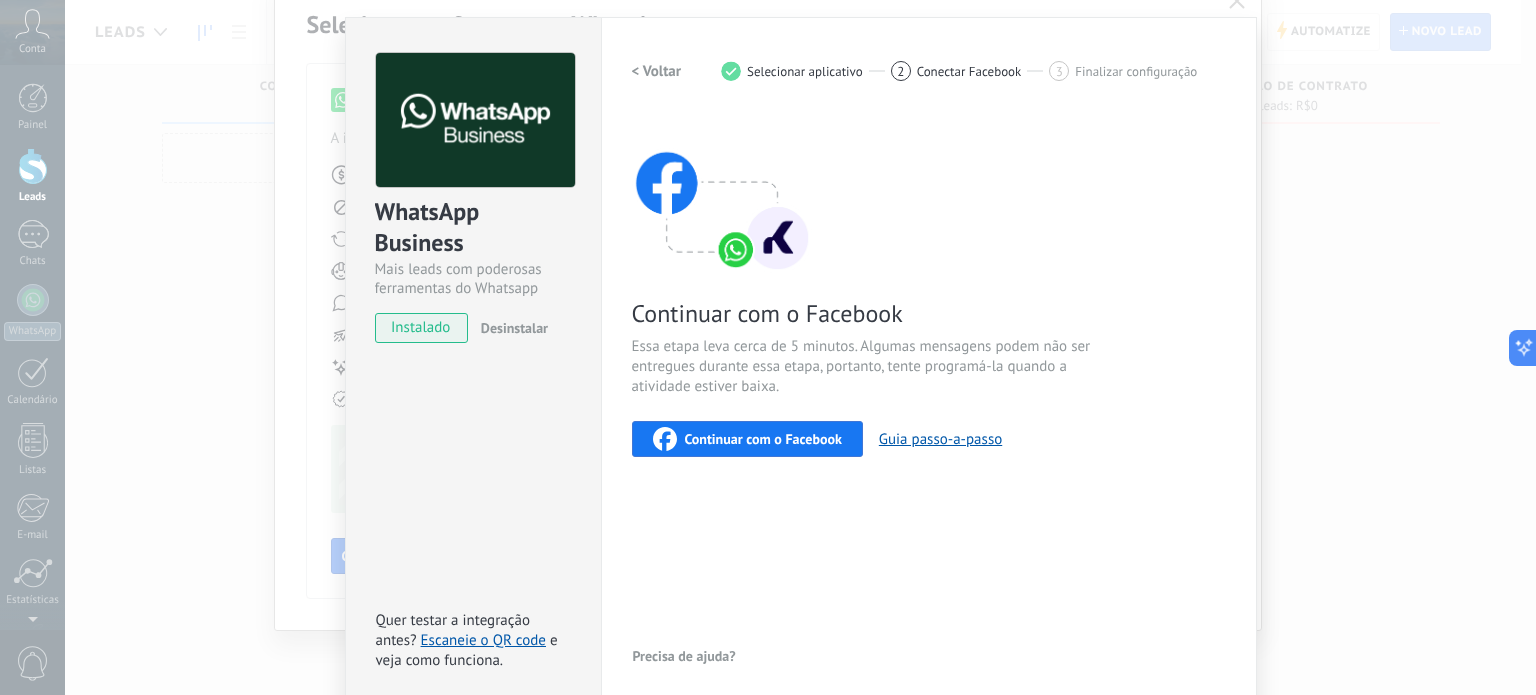 scroll, scrollTop: 0, scrollLeft: 0, axis: both 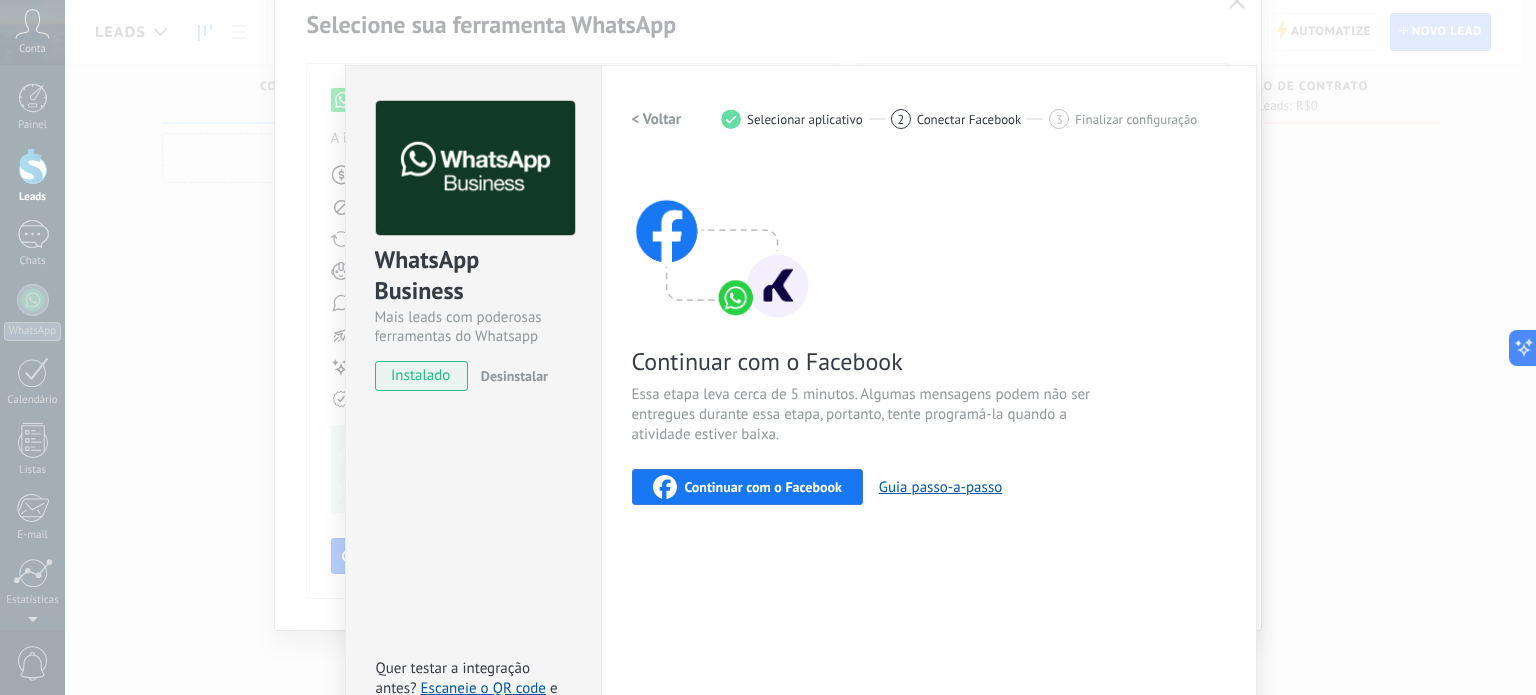 click on "Conectar Facebook" at bounding box center (969, 119) 